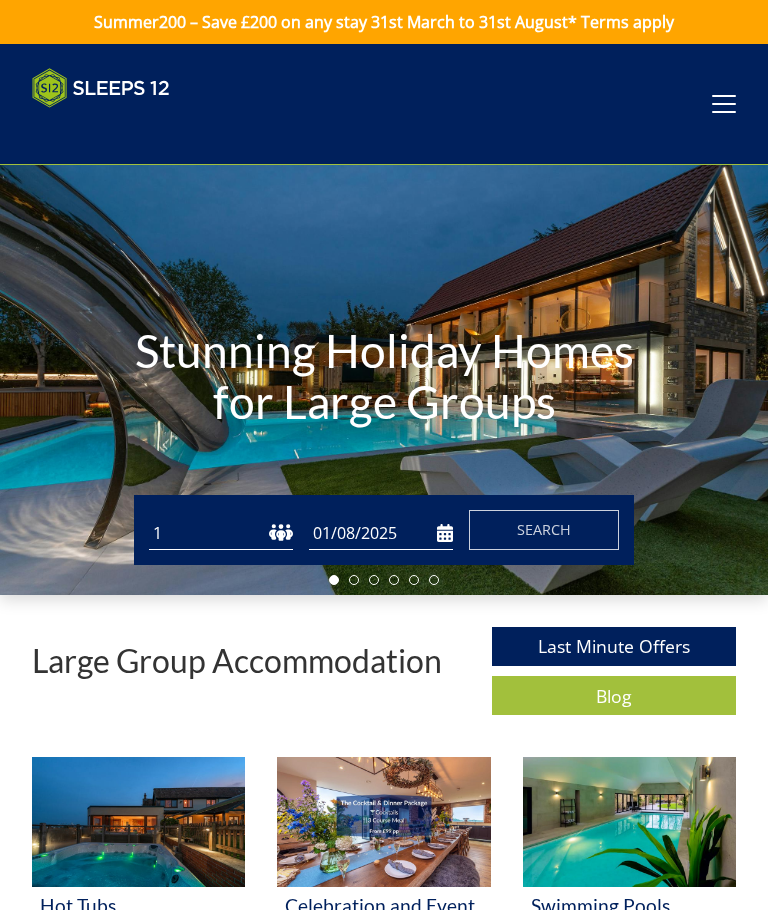 scroll, scrollTop: 0, scrollLeft: 0, axis: both 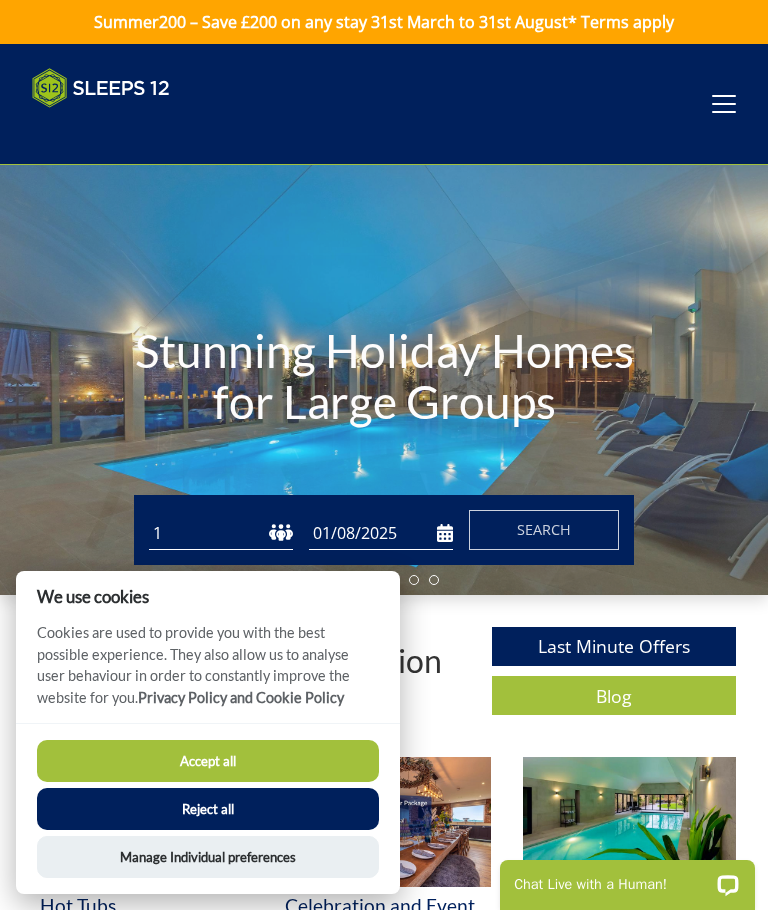 click on "1
2
3
4
5
6
7
8
9
10
11
12
13
14
15
16
17
18
19
20
21
22
23
24
25
26
27
28
29
30
31
32" at bounding box center [221, 533] 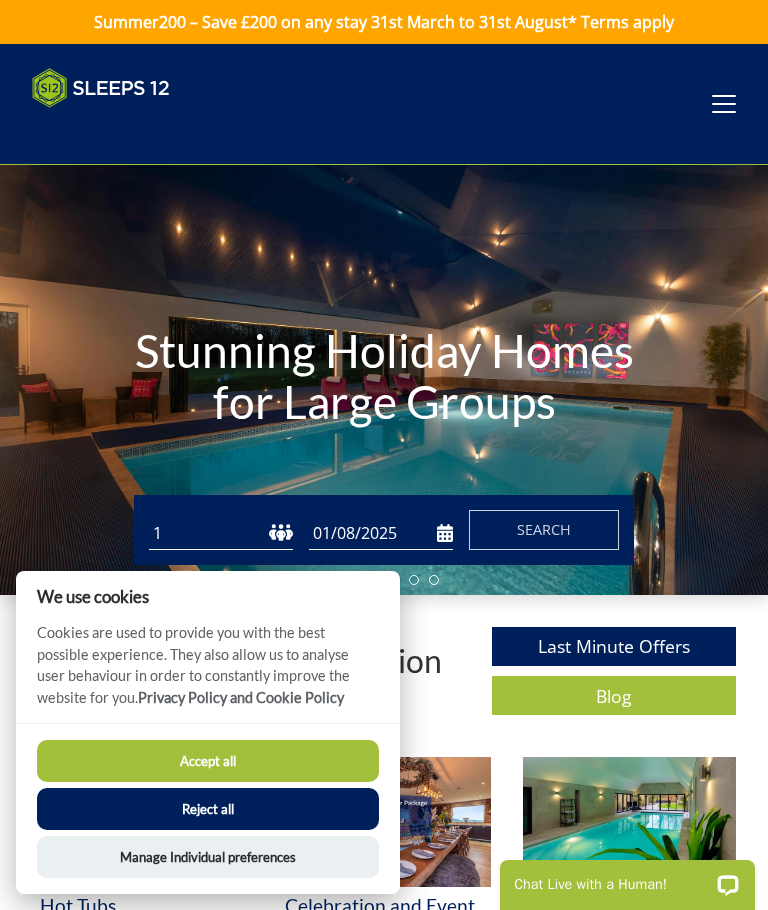 click on "Reject all" at bounding box center (208, 809) 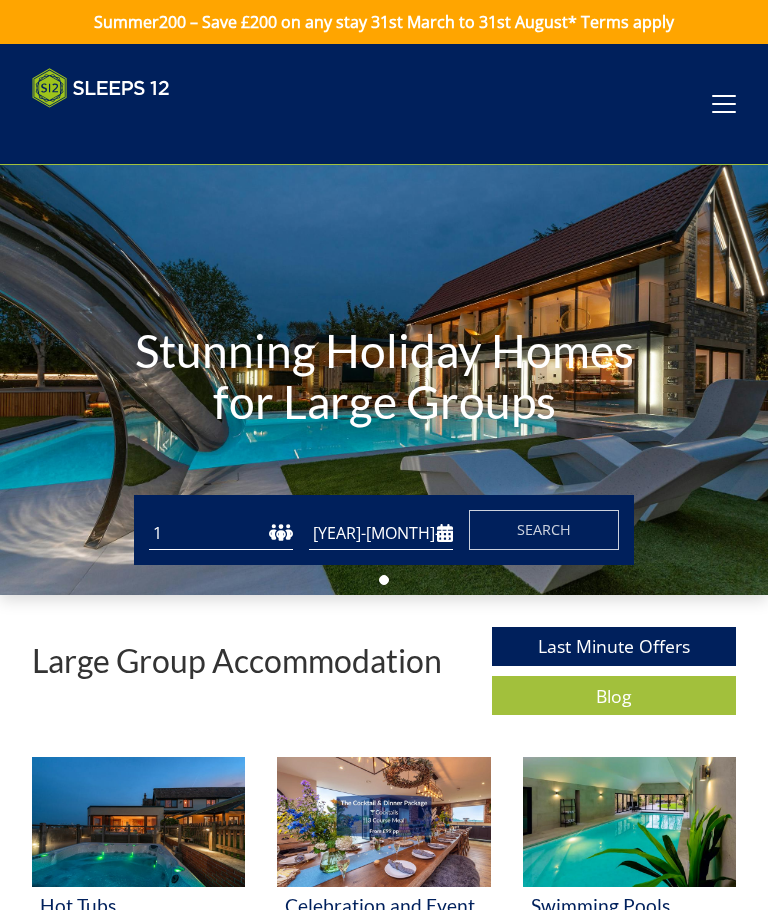 type on "01/08/2025" 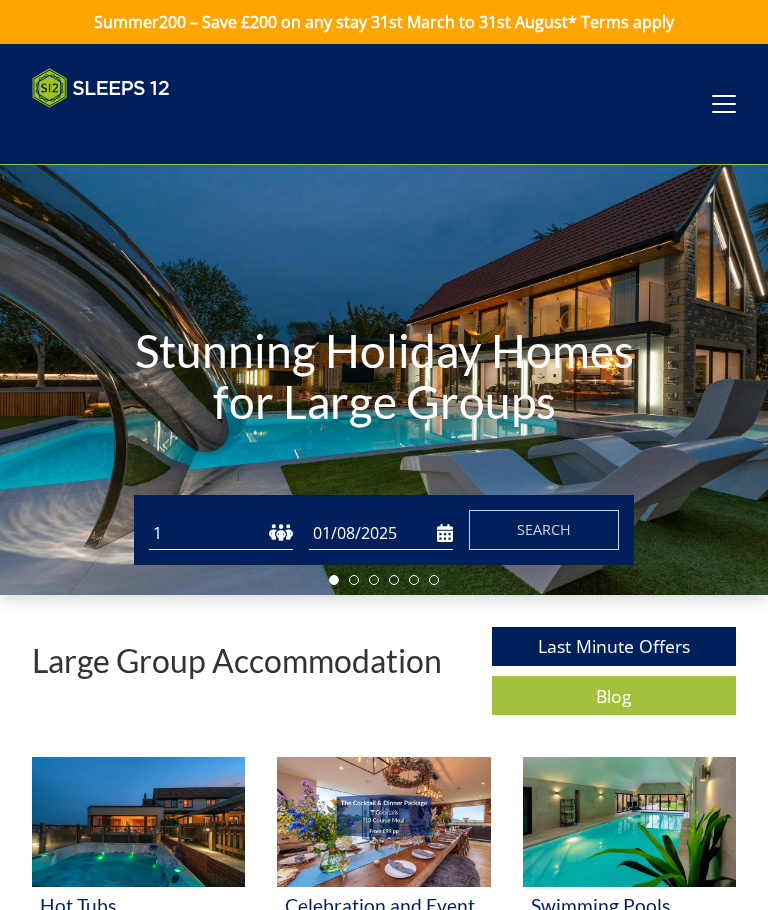 scroll, scrollTop: 0, scrollLeft: 0, axis: both 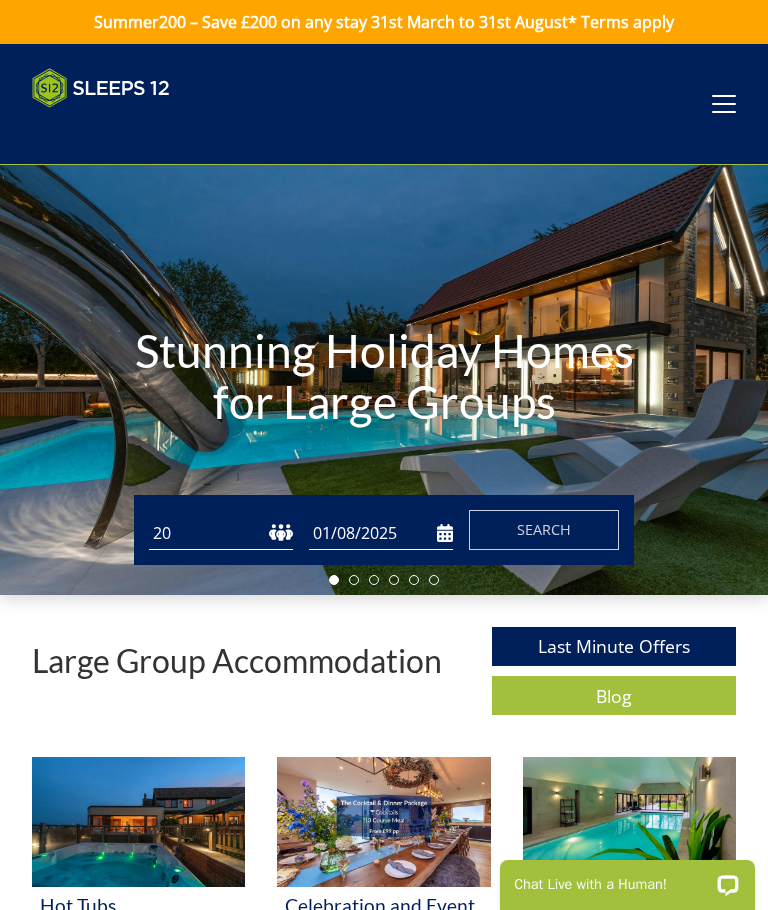 click on "01/08/2025" at bounding box center [381, 533] 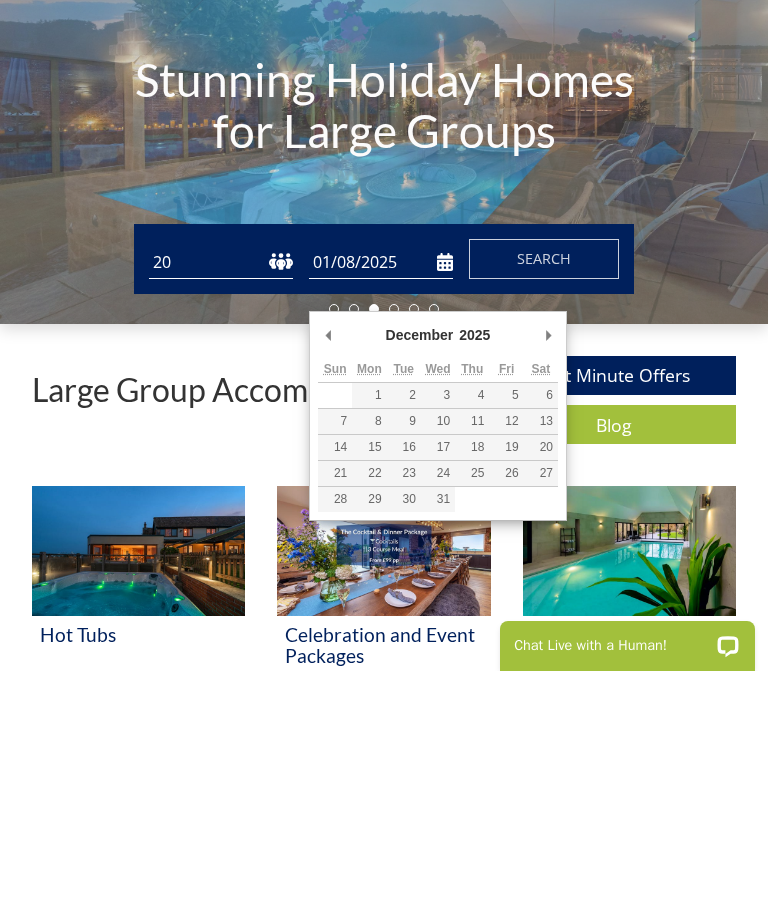 type on "[DATE]/[MONTH]/[YEAR]" 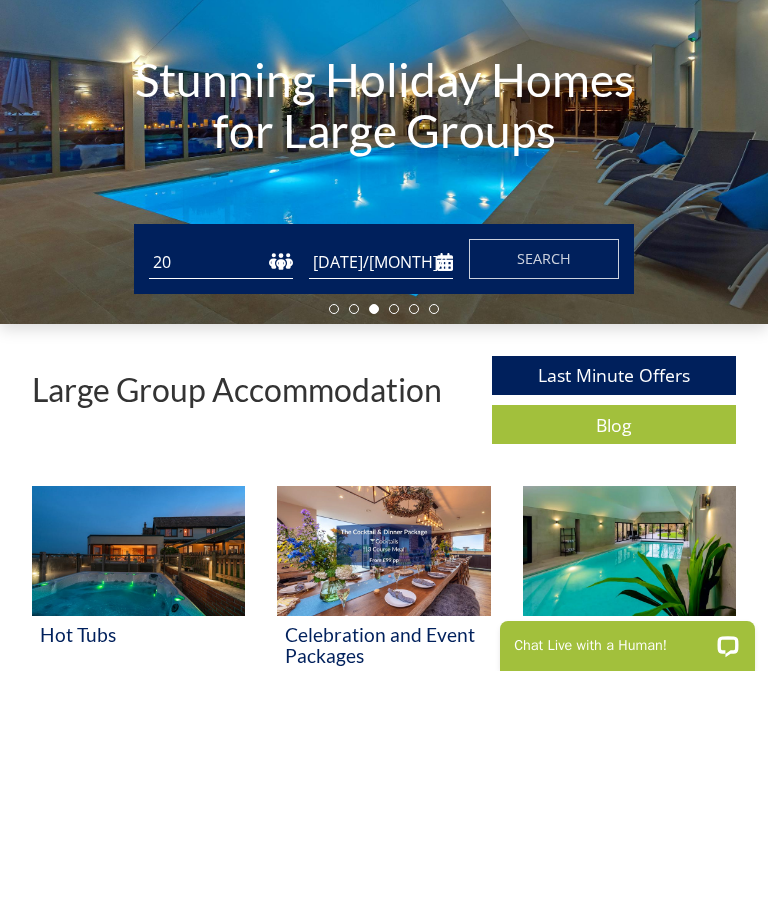 scroll, scrollTop: 239, scrollLeft: 0, axis: vertical 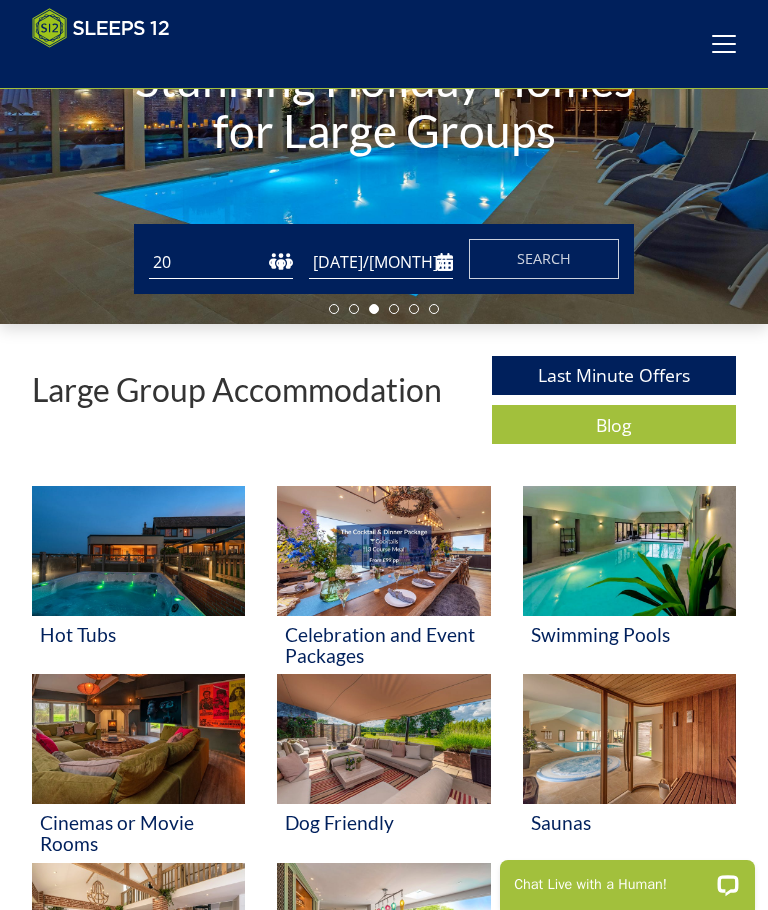 click on "Search" at bounding box center [544, 259] 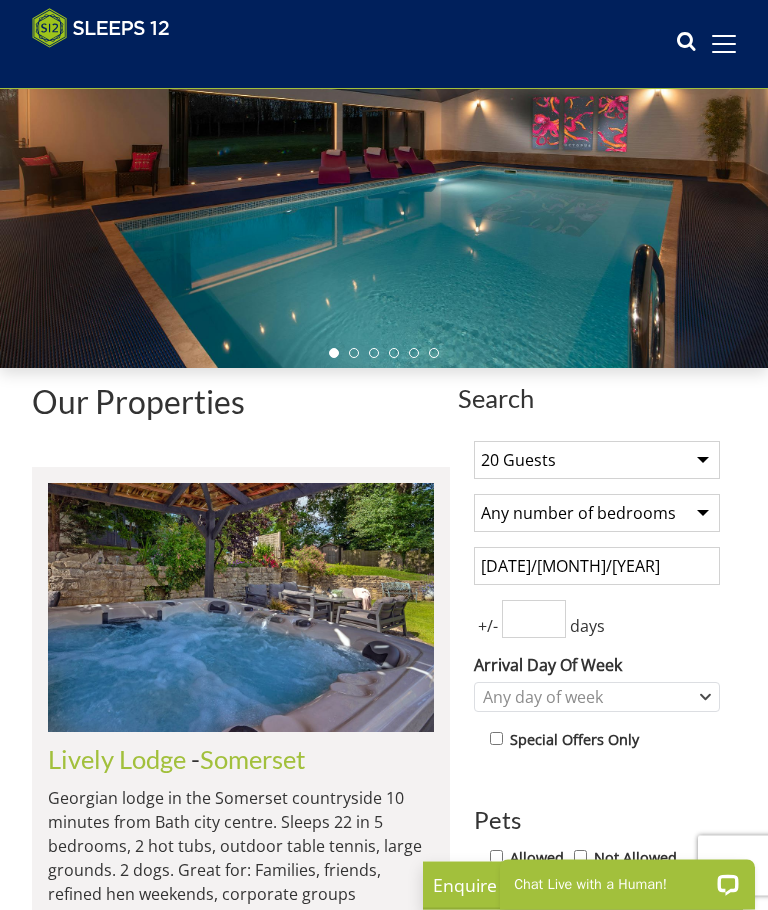 scroll, scrollTop: 0, scrollLeft: 0, axis: both 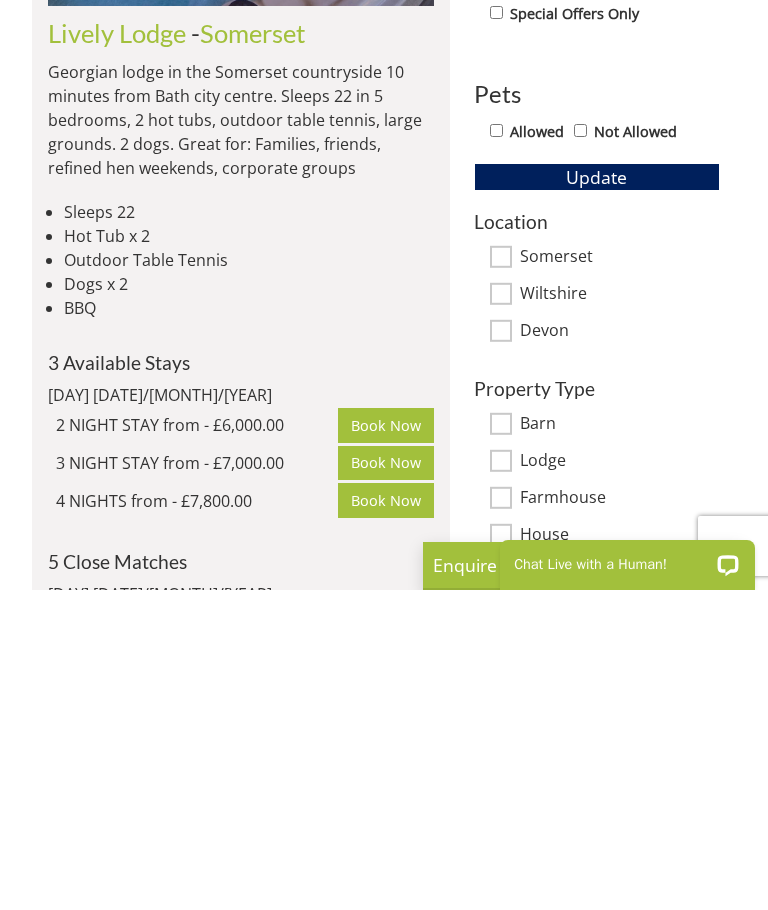click on "Wiltshire" at bounding box center (501, 614) 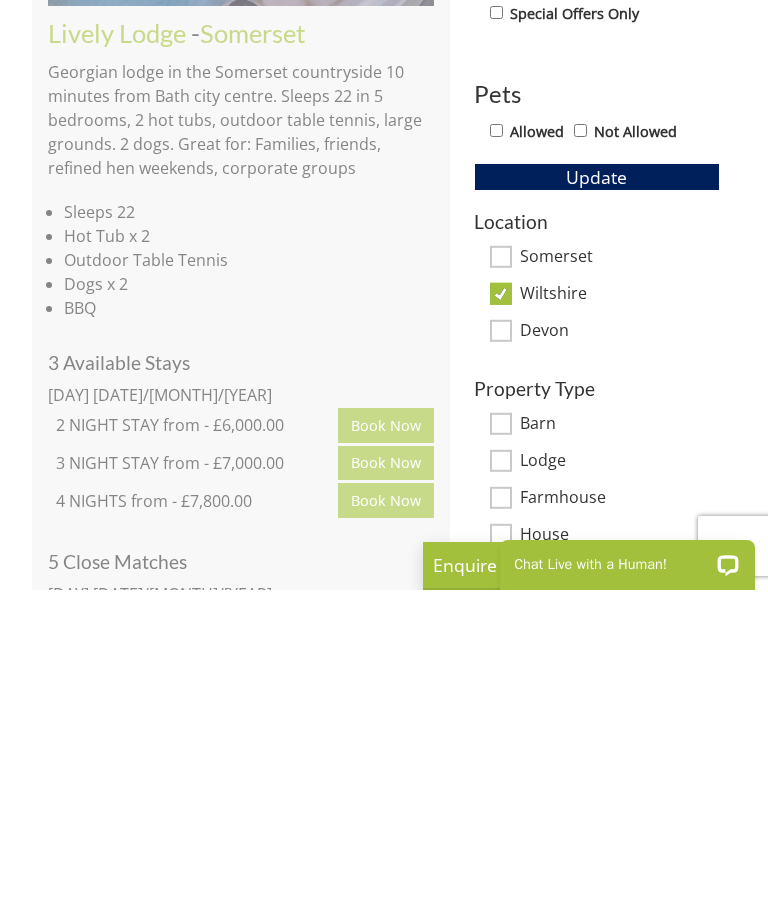 scroll, scrollTop: 921, scrollLeft: 0, axis: vertical 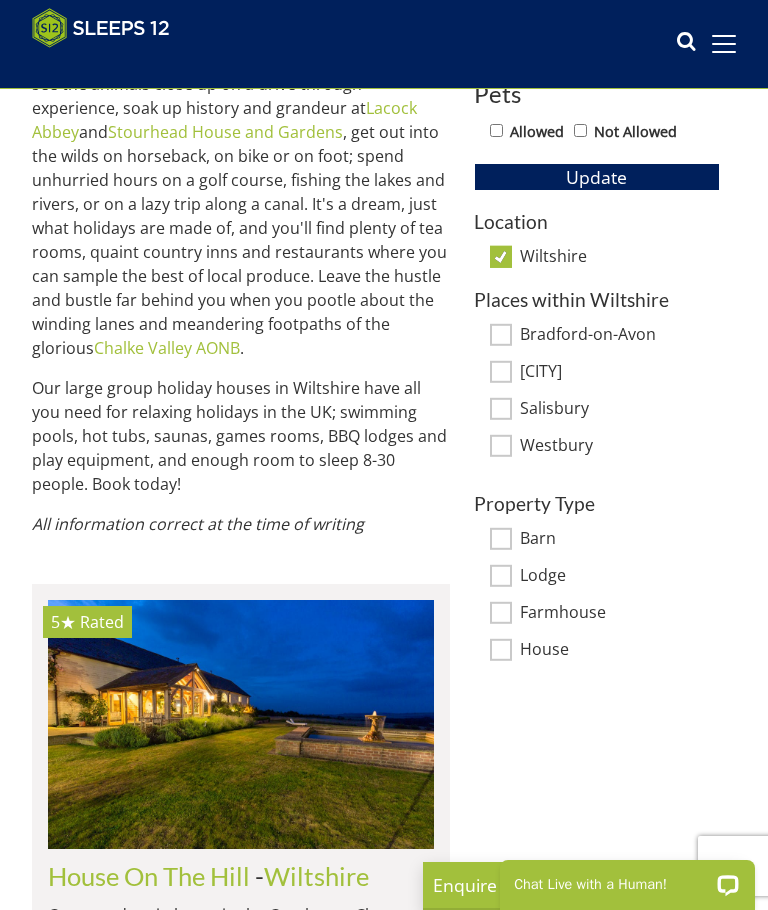 click on "Search
Search
1 Guest
2 Guests
3 Guests
4 Guests
5 Guests
6 Guests
7 Guests
8 Guests
9 Guests
10 Guests
11 Guests
12 Guests
13 Guests
14 Guests
15 Guests
16 Guests
17 Guests
18 Guests
19 Guests
20 Guests
21 Guests
22 Guests
23 Guests
24 Guests
25 Guests
26 Guests
27 Guests
28 Guests
29 Guests
30 Guests
31 Guests
32 Guests
33 Guests
34 Guests
35 Guests
36 Guests
37 Guests
38 Guests
39 Guests
40 Guests
41 Guests
42 Guests
43 Guests
44 Guests
45 Guests
46 Guests
47 Guests
48 Guests
49 Guests
50 Guests
Any number of bedrooms
3 Bedrooms
4 Bedrooms
5 Bedrooms
6 Bedrooms
7 Bedrooms
8 Bedrooms
9 Bedrooms
10 Bedrooms
11 Bedrooms
12 Bedrooms
13 Bedrooms
14 Bedrooms
15 Bedrooms
16 Bedrooms +/-" at bounding box center (597, 520) 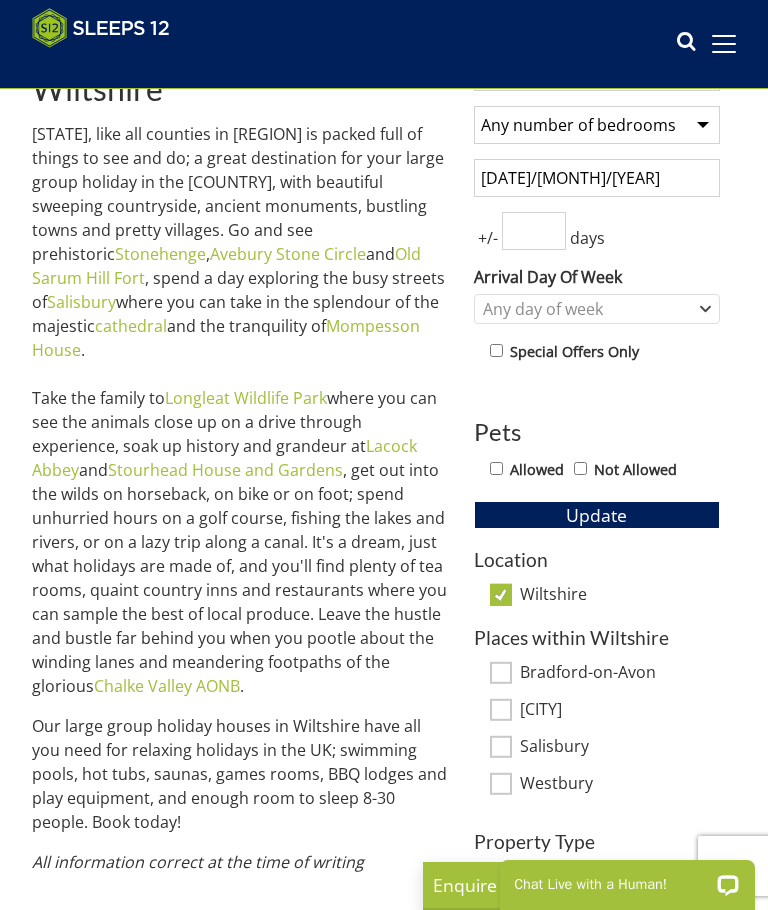 scroll, scrollTop: 582, scrollLeft: 0, axis: vertical 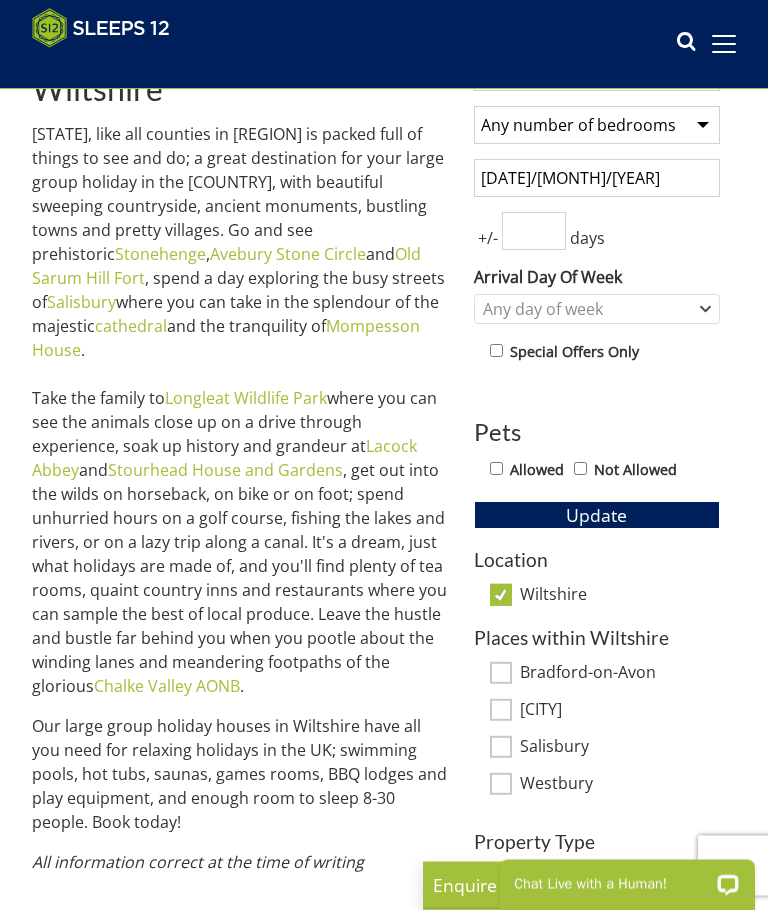 click on "Allowed" at bounding box center [537, 471] 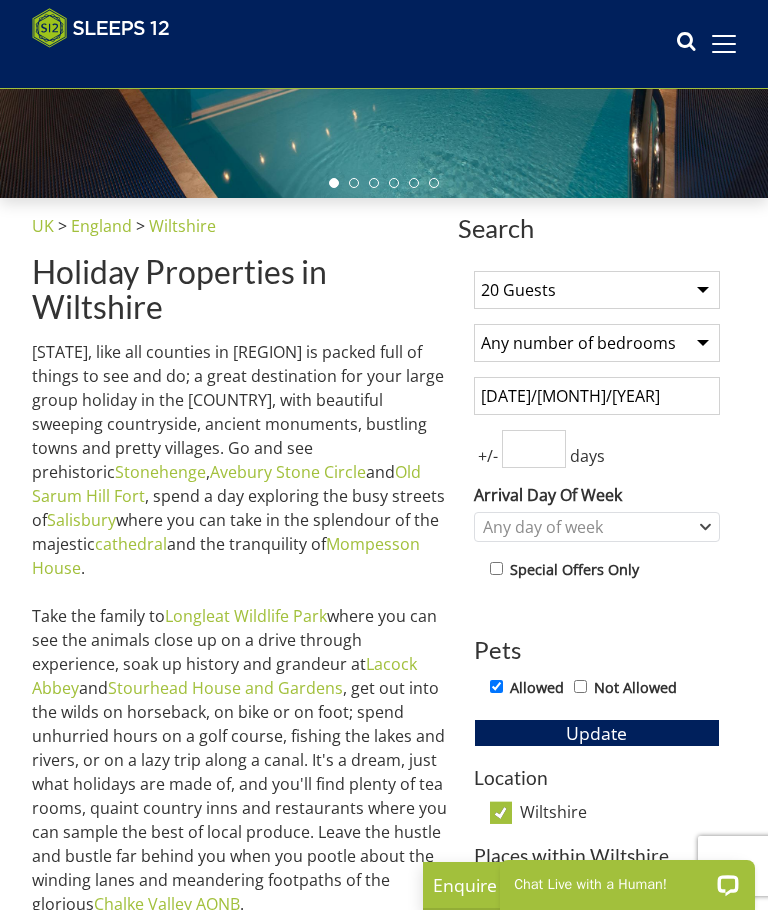 scroll, scrollTop: 364, scrollLeft: 0, axis: vertical 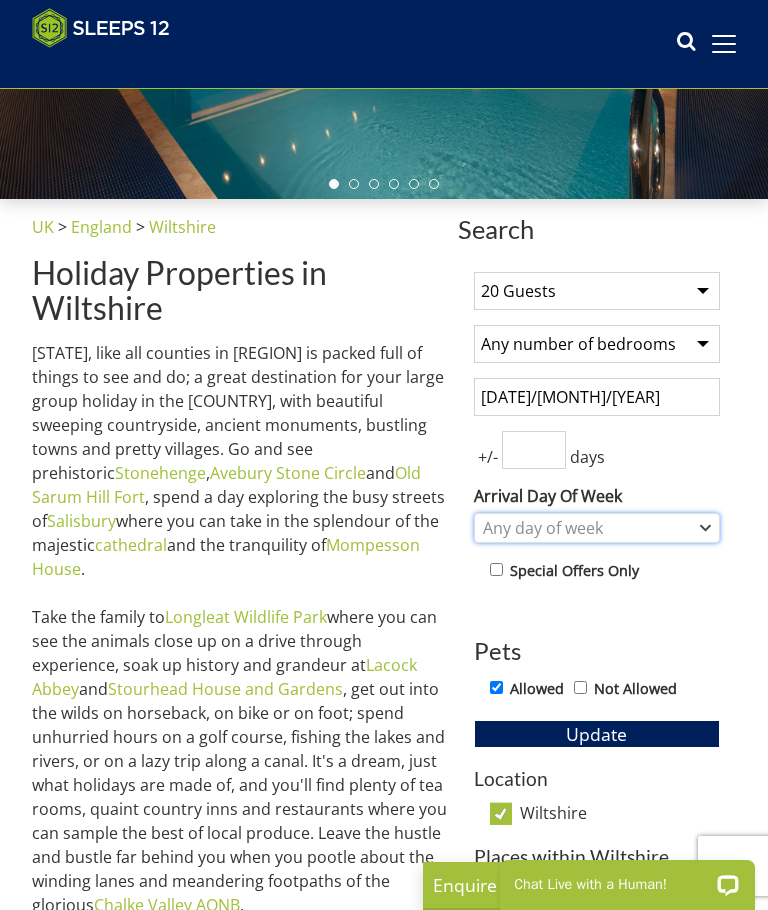 click on "Any day of week" at bounding box center (597, 528) 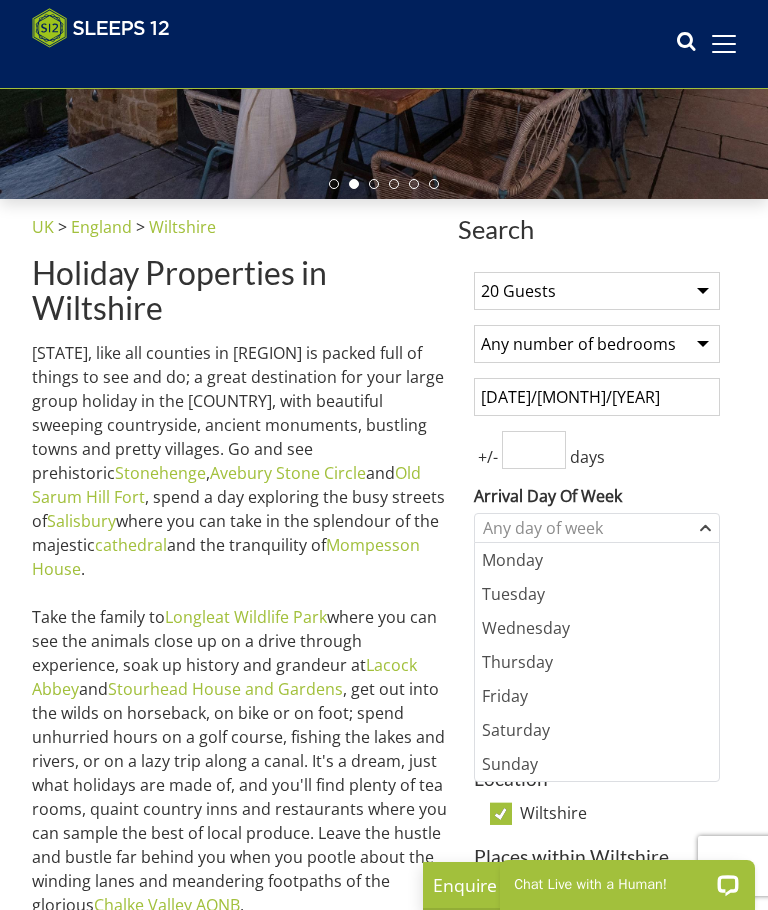 click on "Saturday" at bounding box center [597, 730] 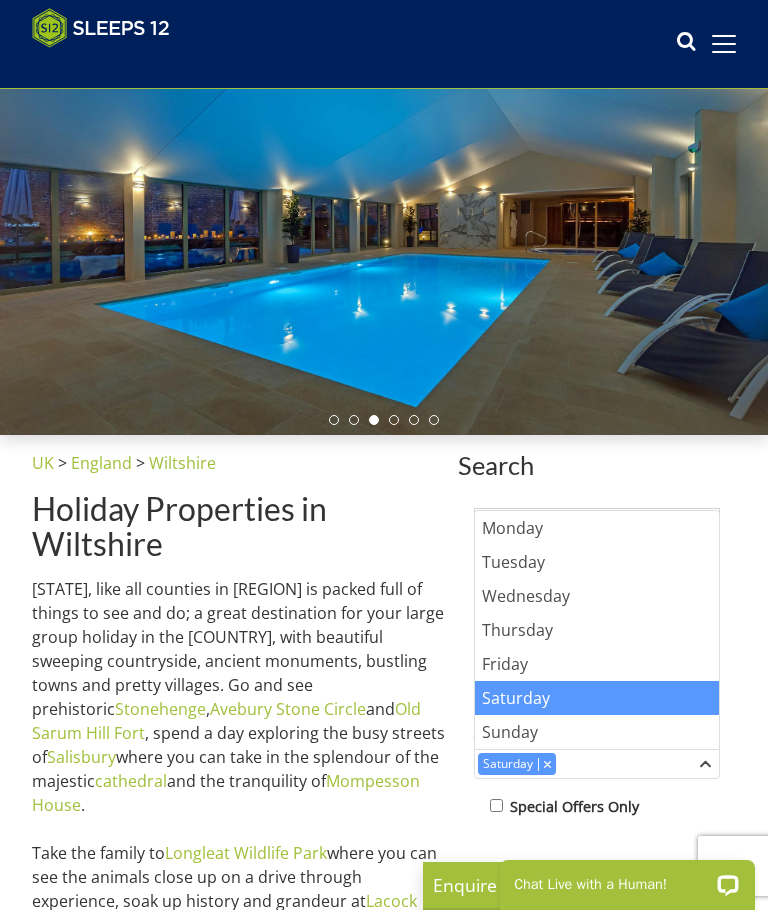 scroll, scrollTop: 126, scrollLeft: 0, axis: vertical 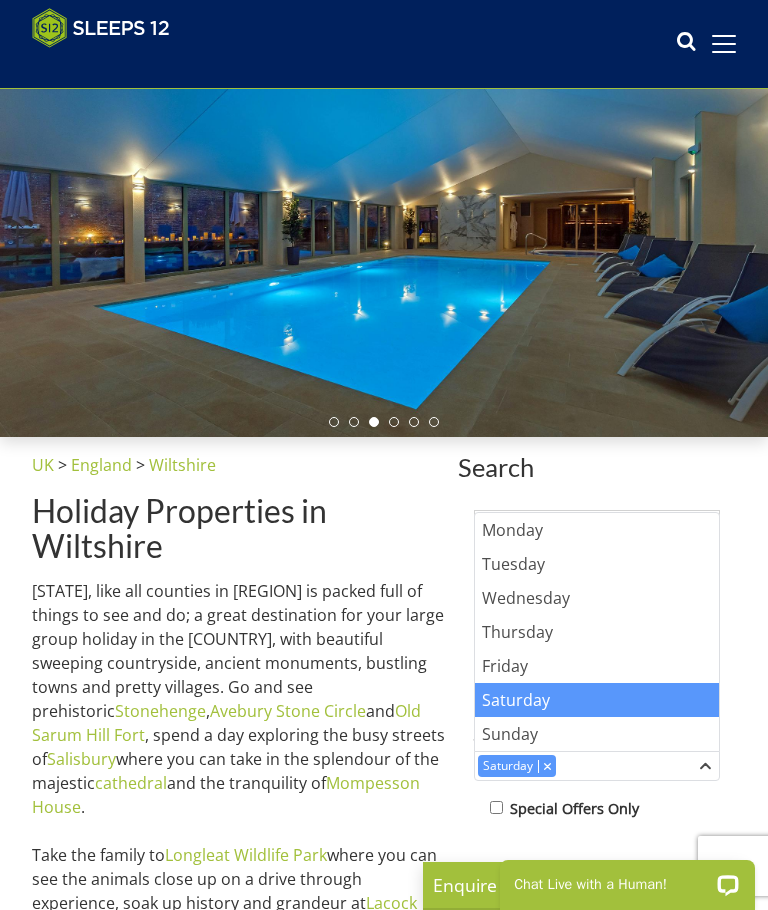 click on "Tuesday" at bounding box center (597, 564) 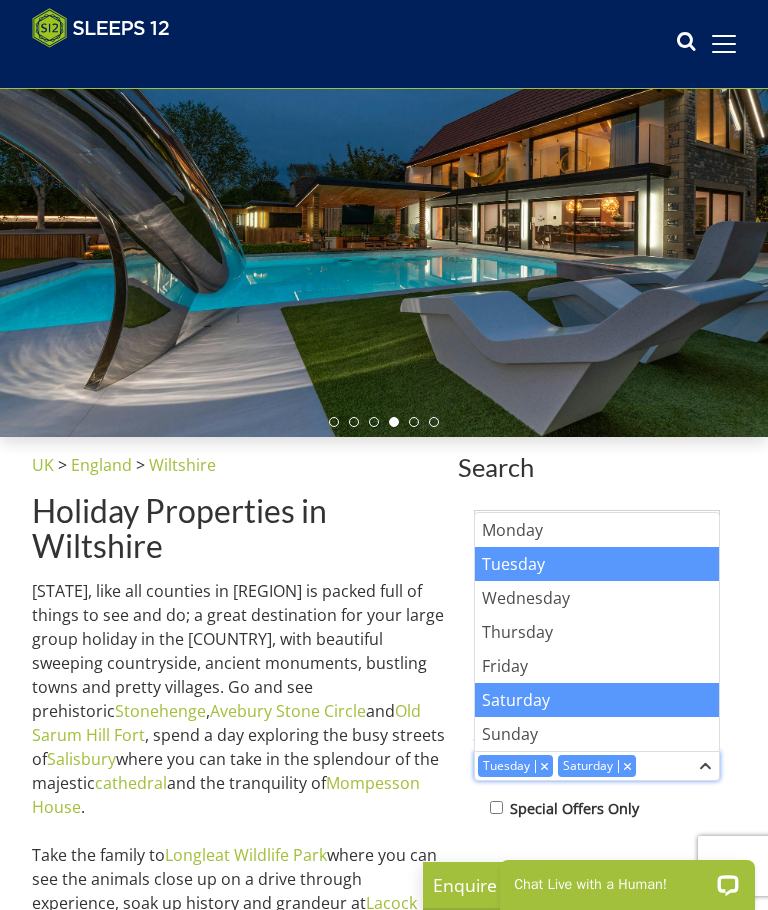 click 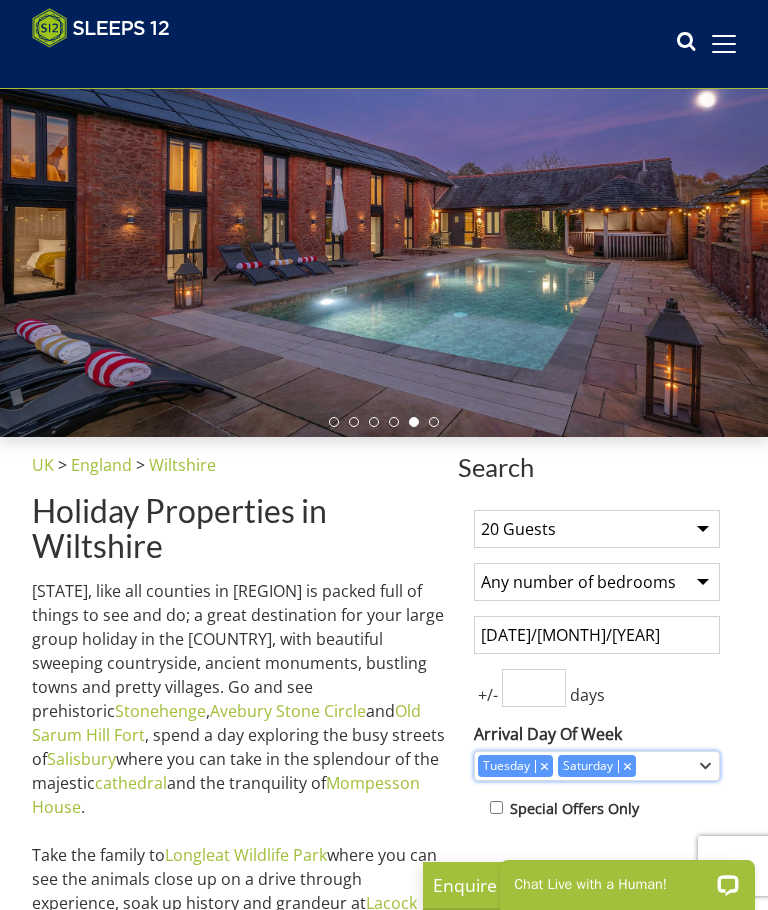 click on "Tuesday Saturday" at bounding box center (597, 766) 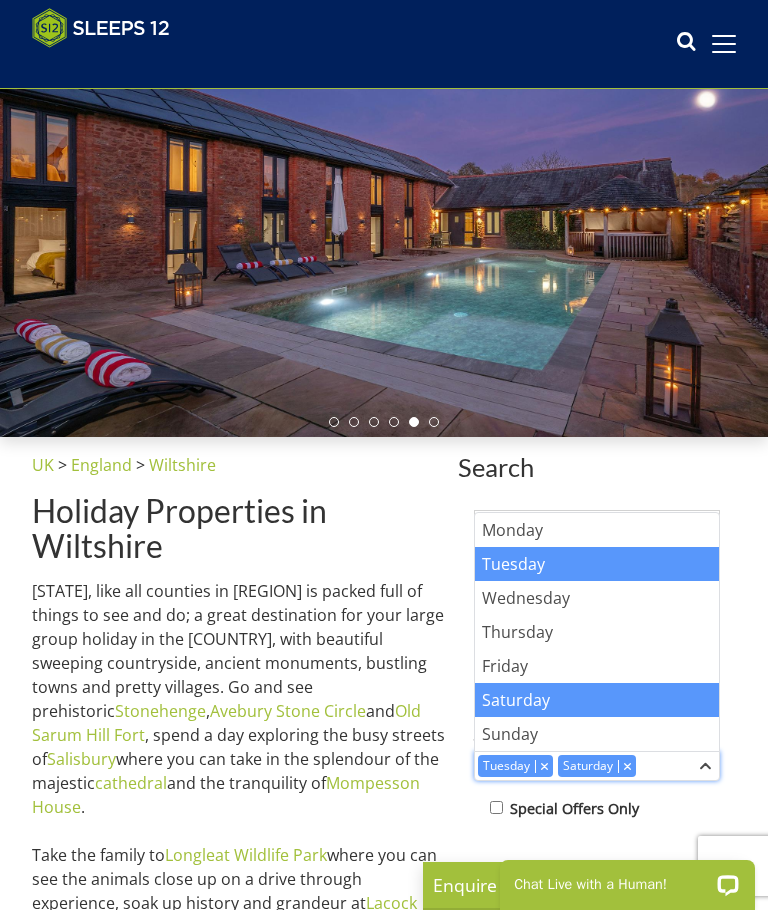 click on "Tuesday Saturday" at bounding box center (597, 766) 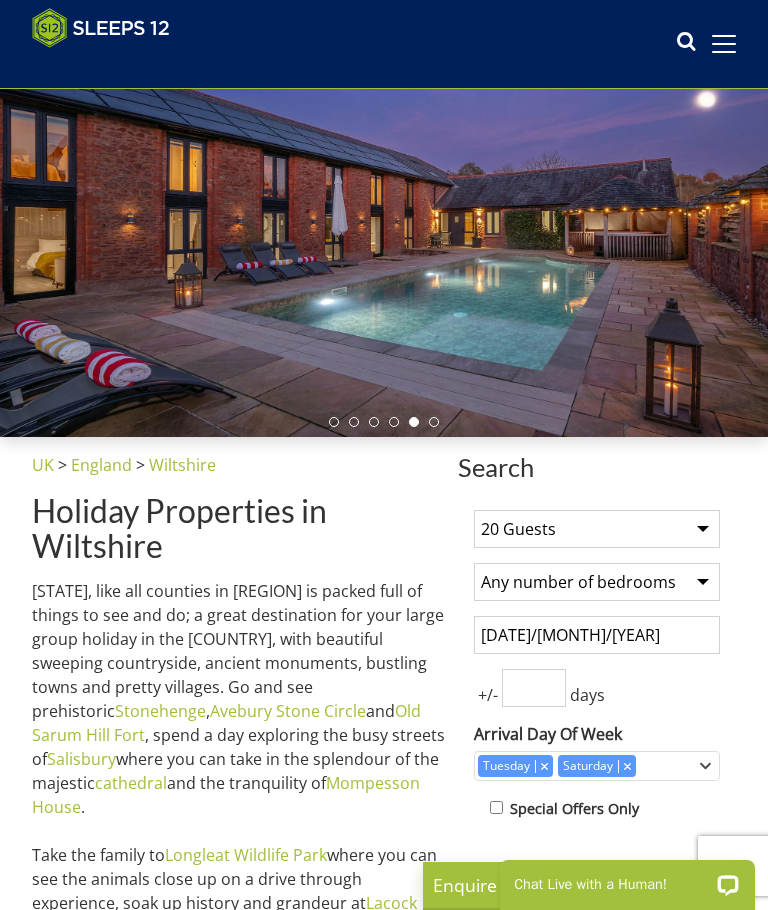 click on "Arrival Day Of Week" at bounding box center [597, 734] 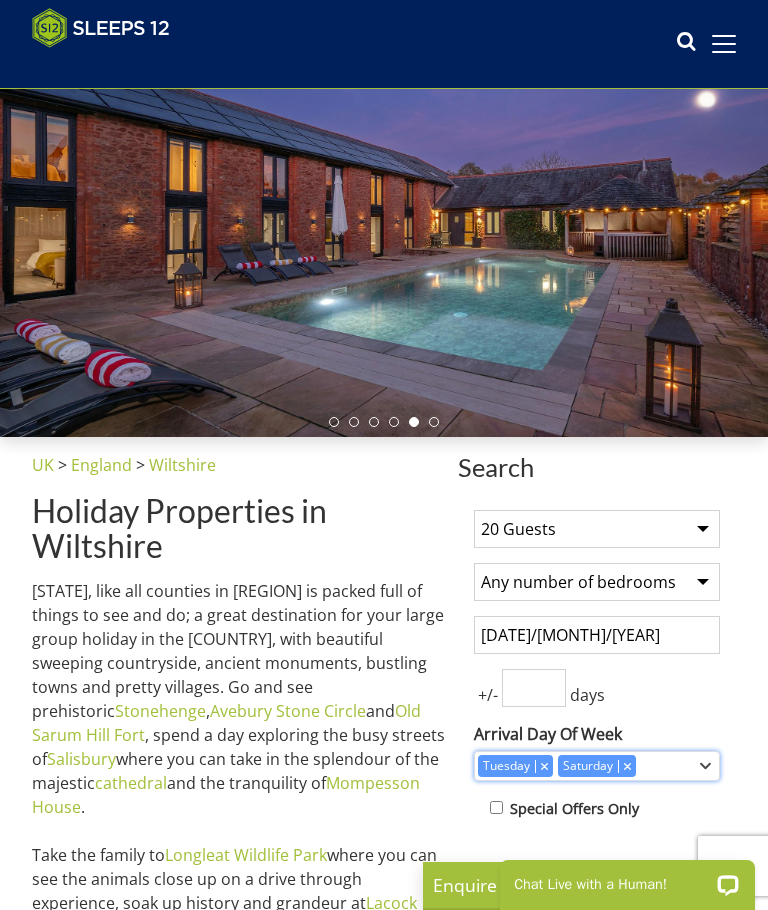 click on "Saturday" at bounding box center (588, 766) 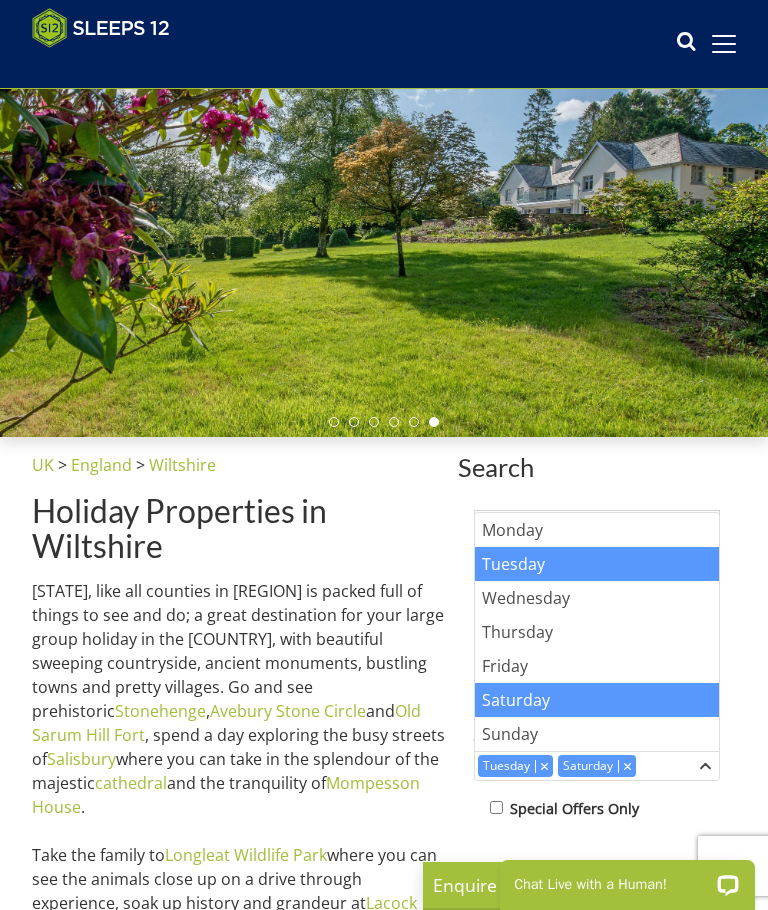 click on "Tuesday" at bounding box center (597, 564) 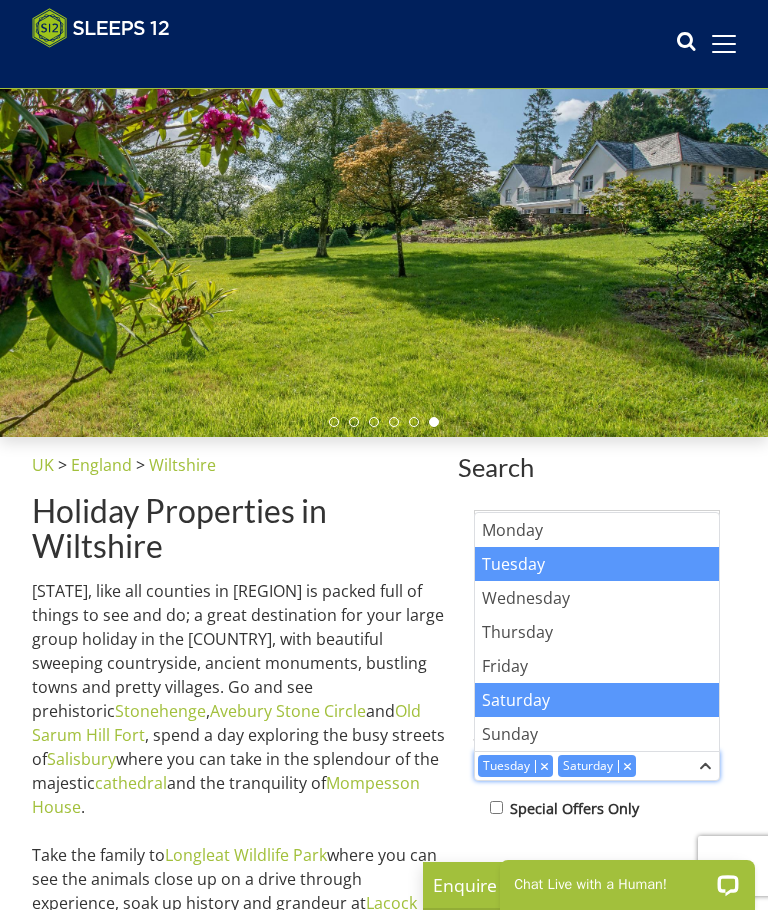 click on "Saturday" at bounding box center (588, 766) 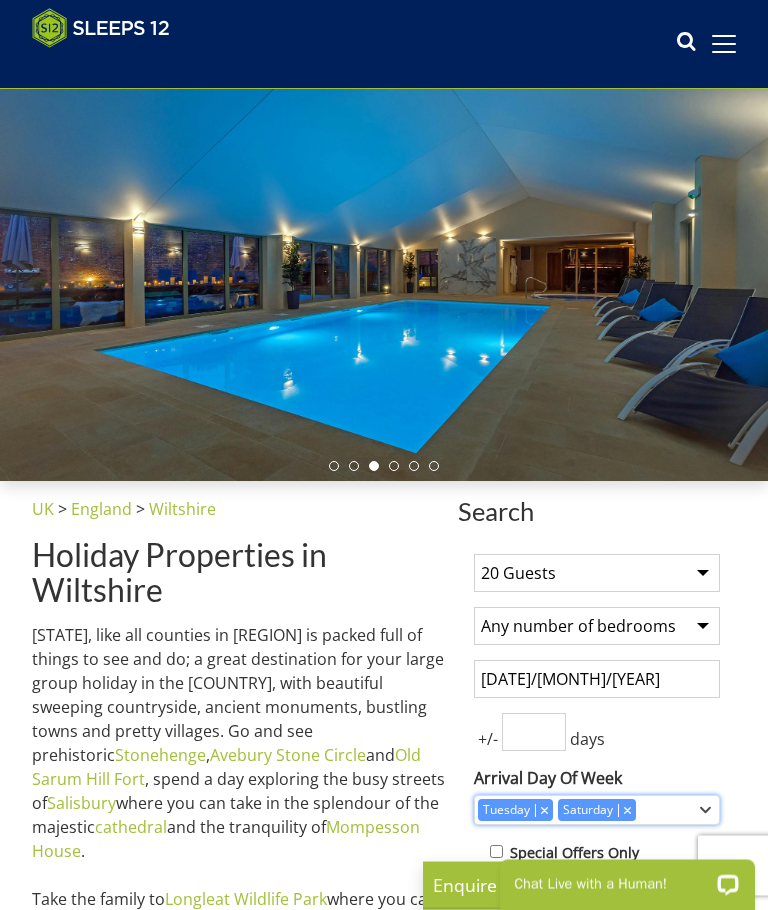 scroll, scrollTop: 75, scrollLeft: 0, axis: vertical 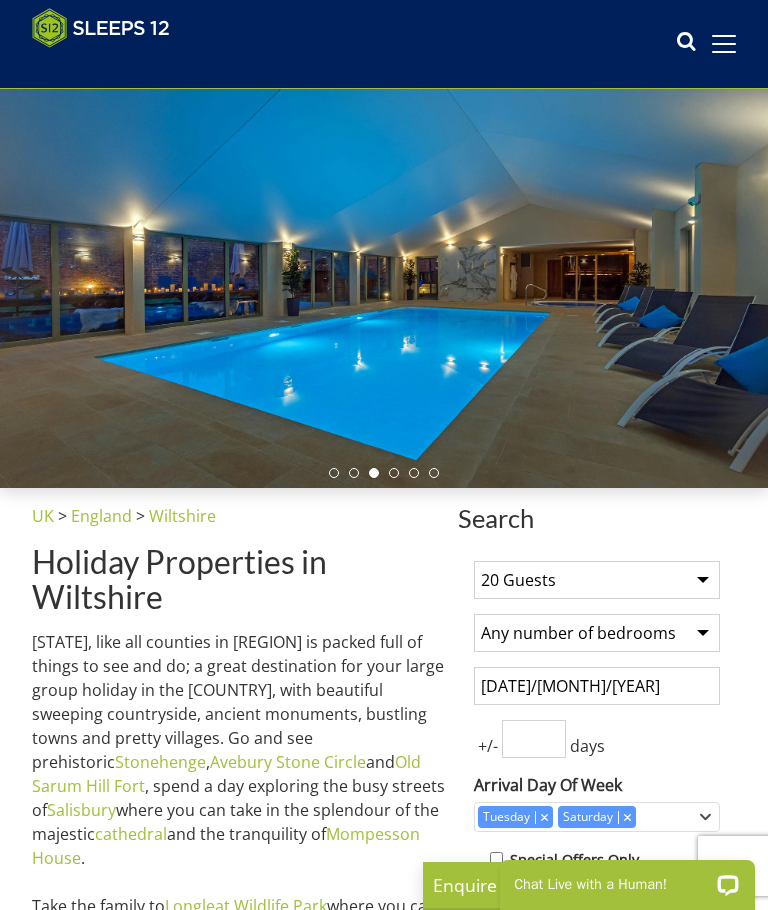 click at bounding box center [534, 739] 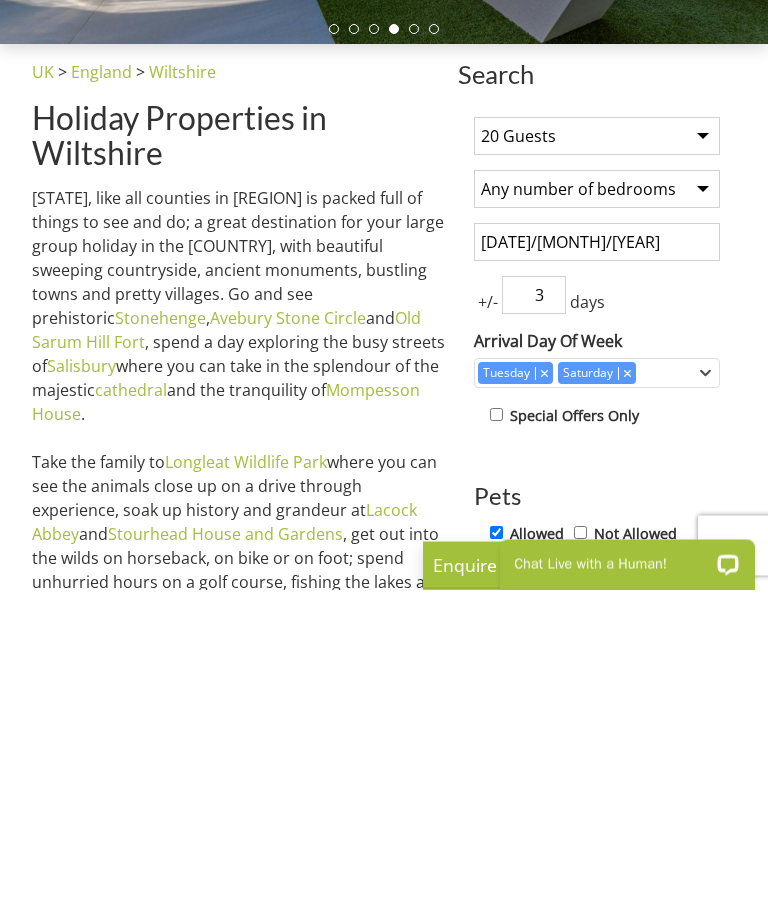 type on "3" 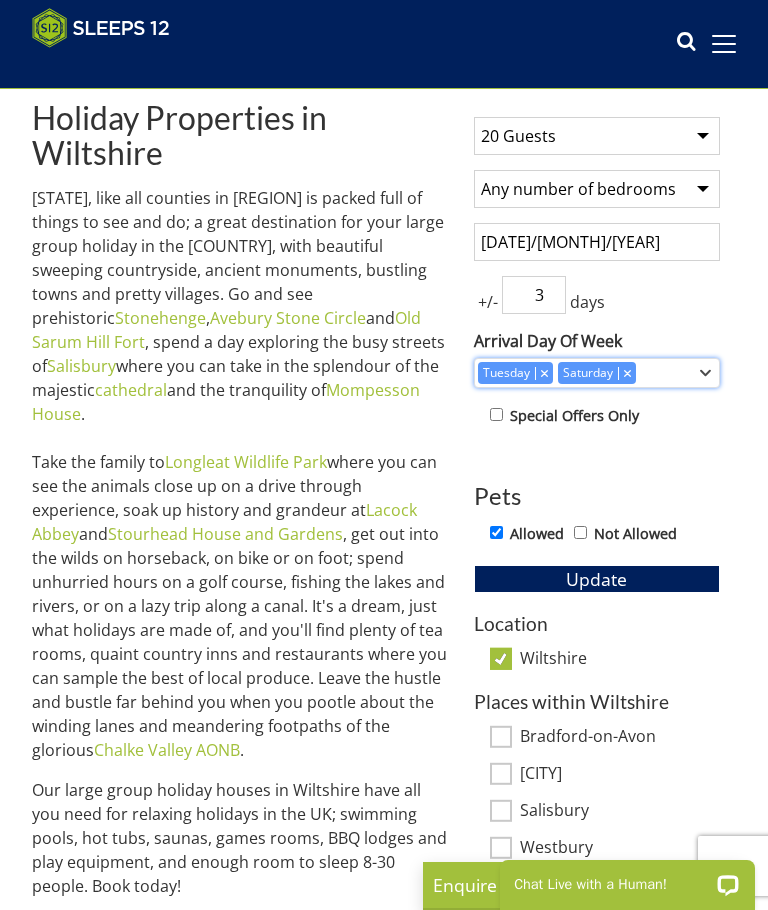 click 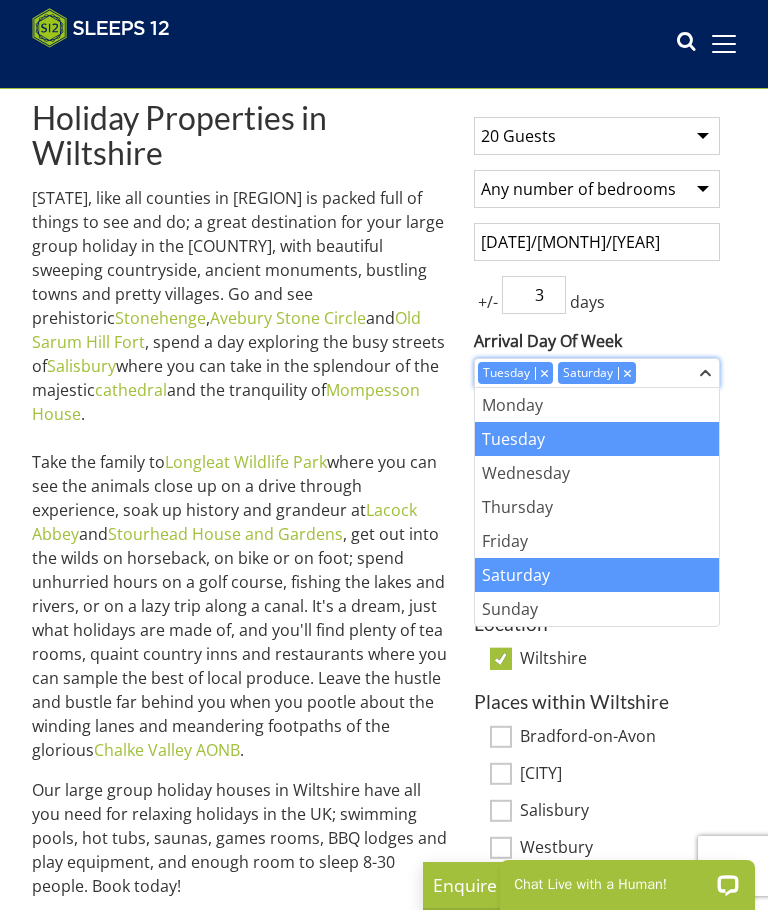 click on "Tuesday Saturday" at bounding box center (597, 373) 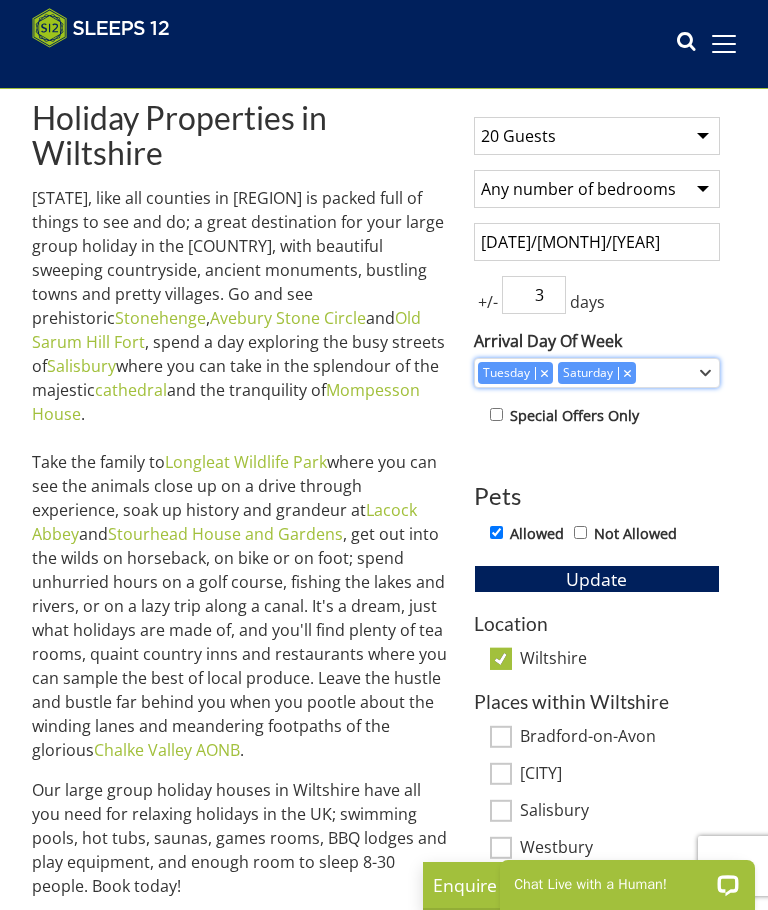 click on "Tuesday Saturday" at bounding box center (586, 373) 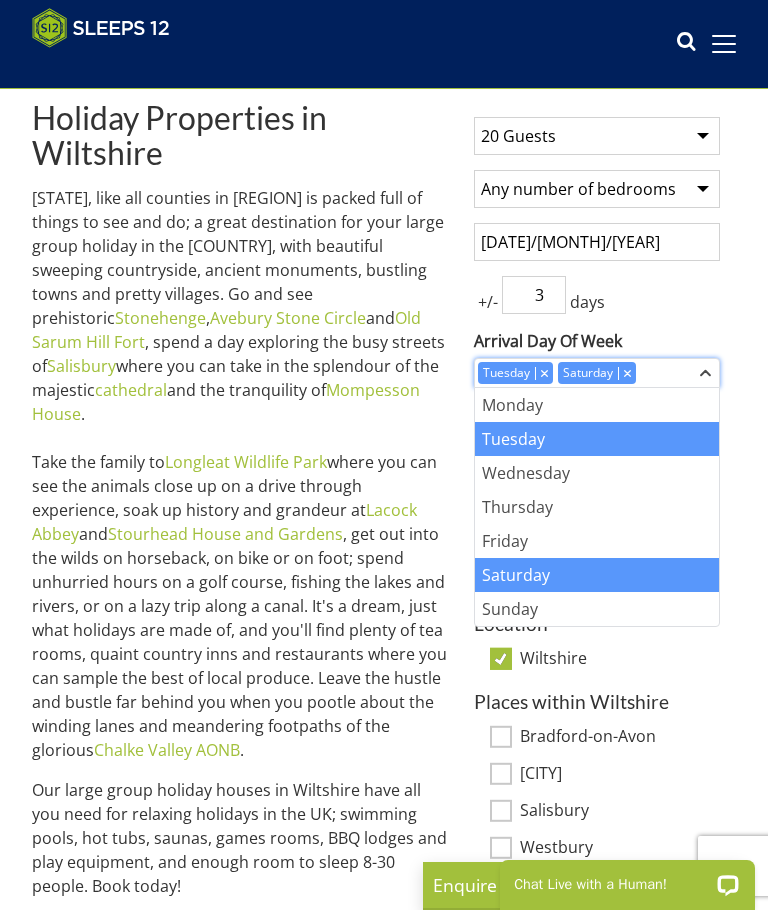 click at bounding box center [627, 373] 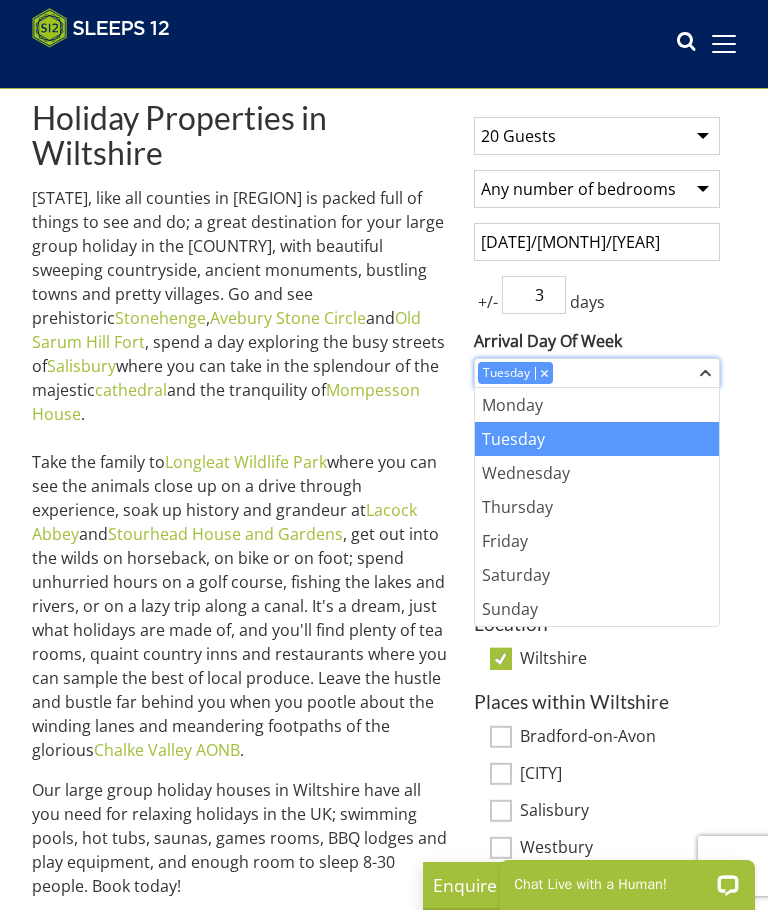 click at bounding box center [544, 373] 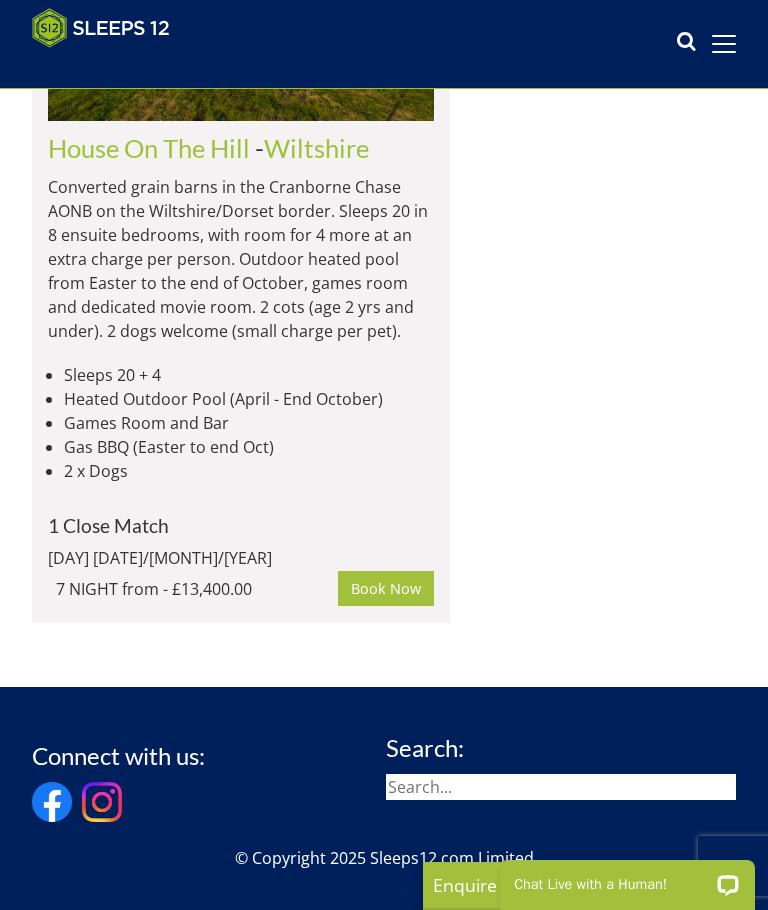 scroll, scrollTop: 1783, scrollLeft: 0, axis: vertical 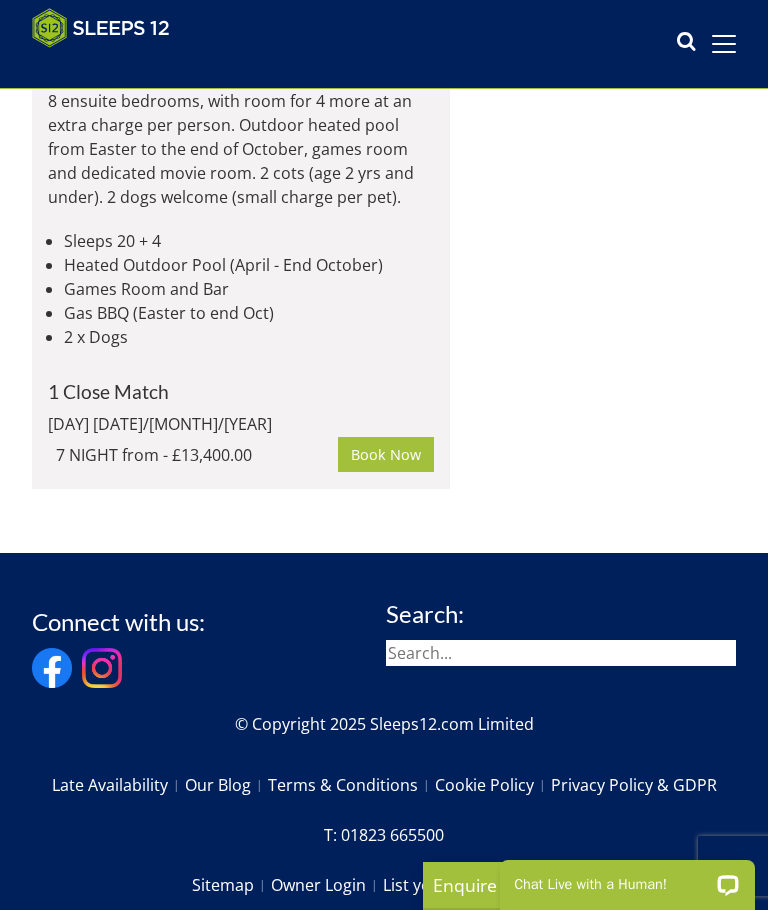 click at bounding box center (561, 653) 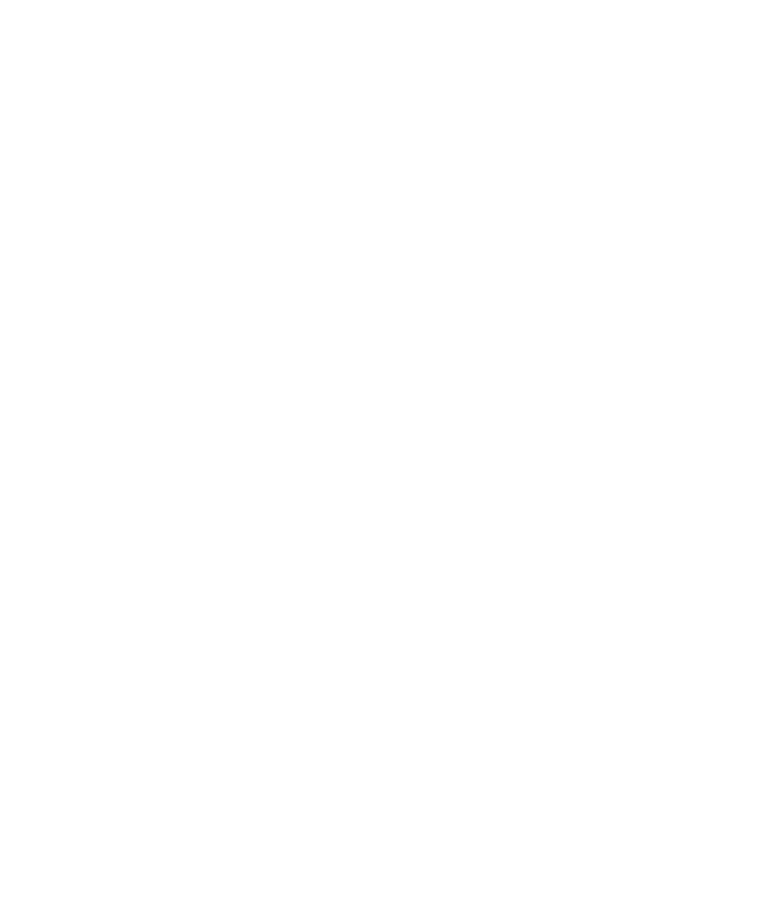 scroll, scrollTop: 0, scrollLeft: 0, axis: both 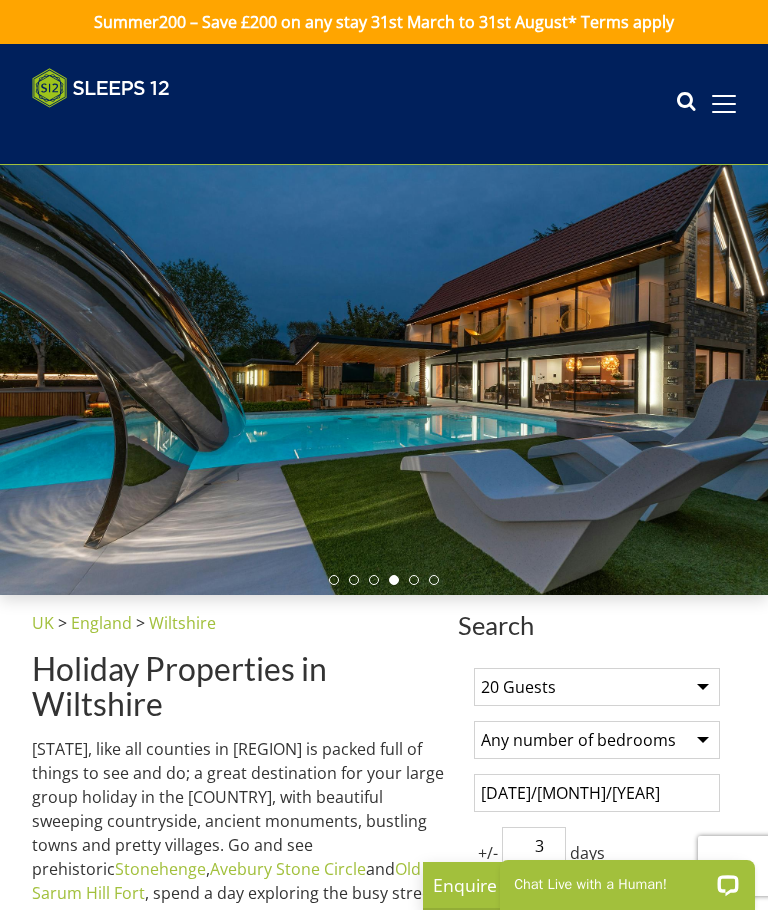 select on "20" 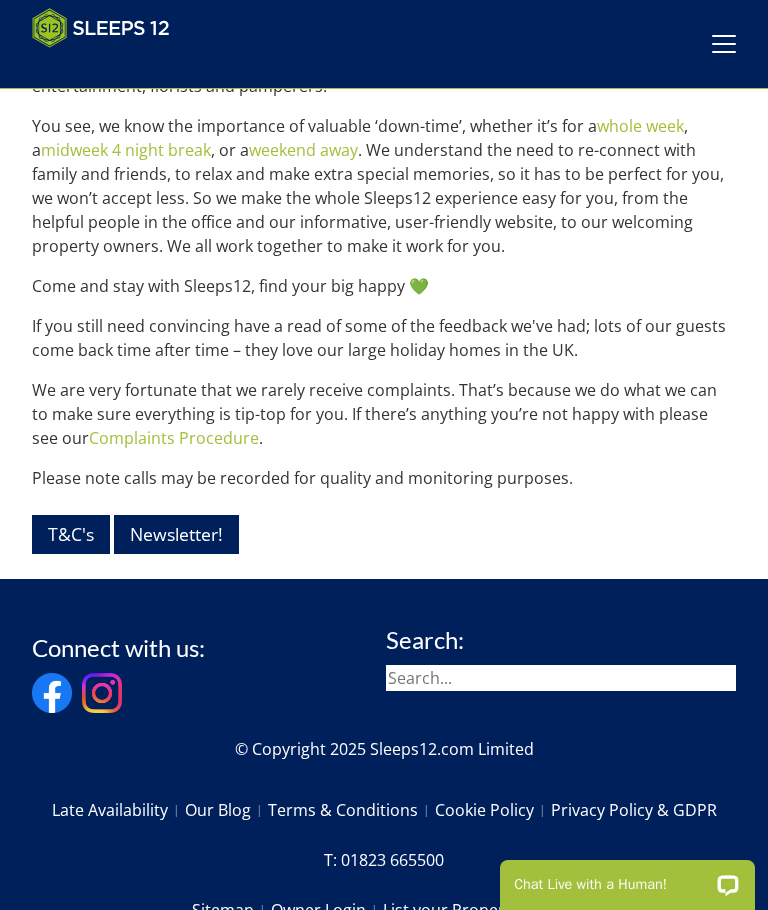 scroll, scrollTop: 2215, scrollLeft: 0, axis: vertical 